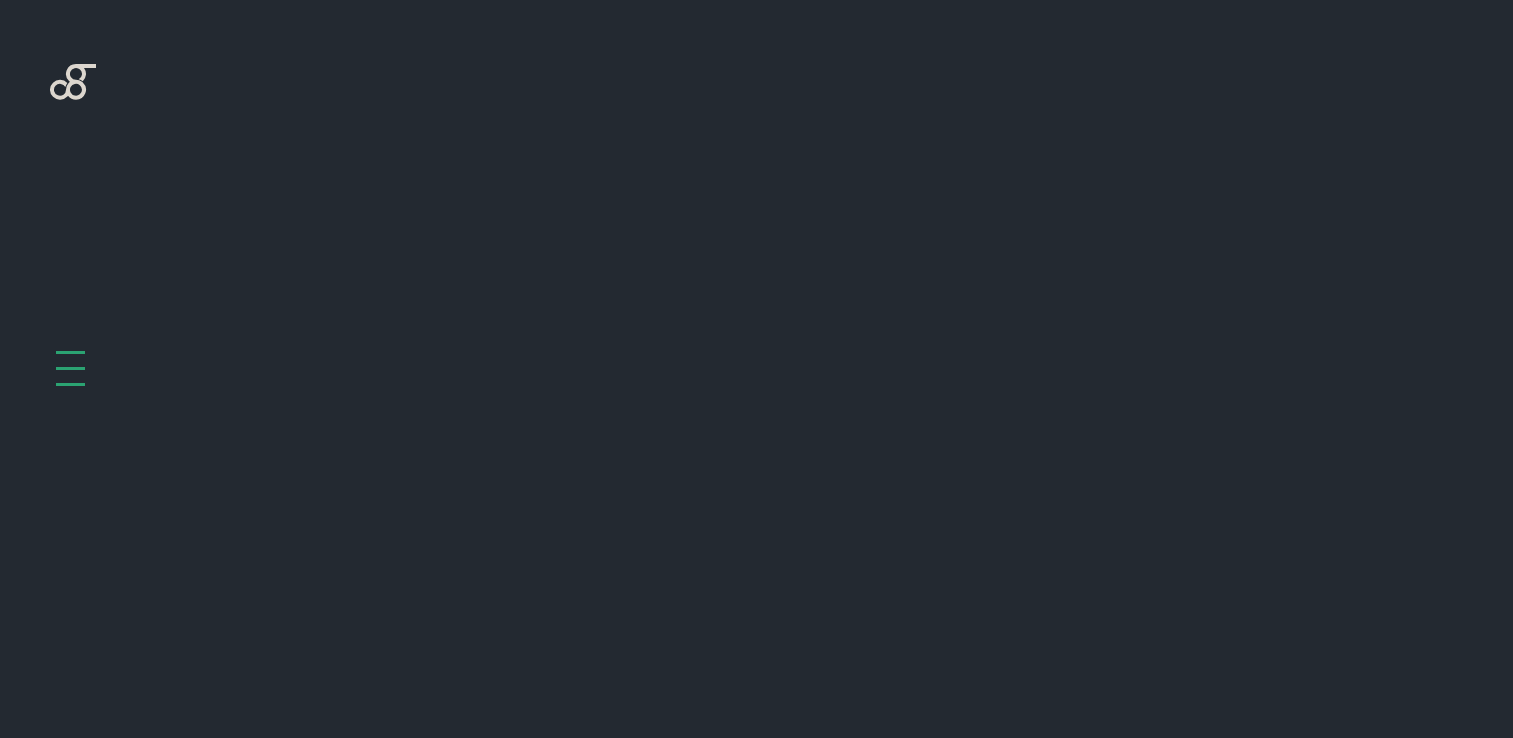 scroll, scrollTop: 798, scrollLeft: 0, axis: vertical 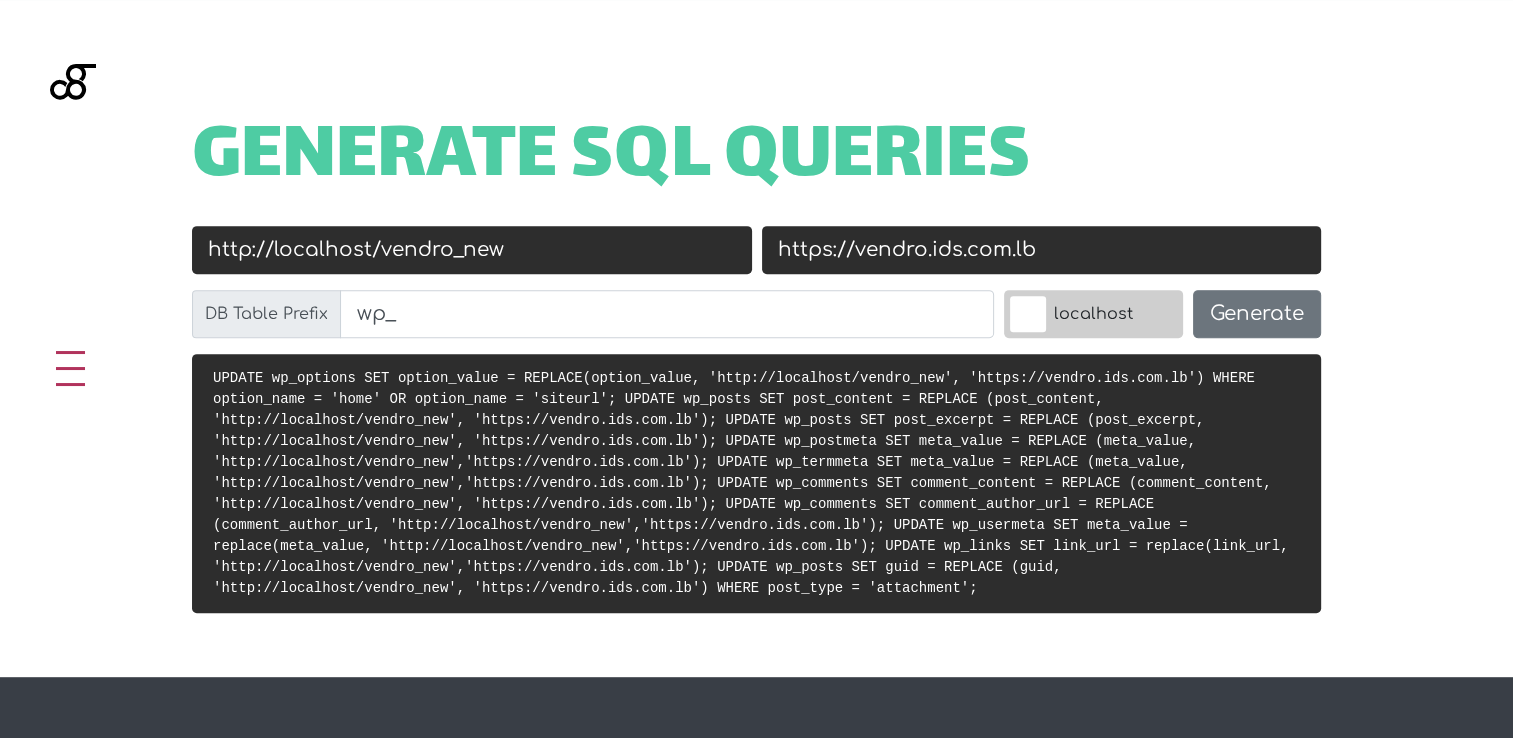 click on "http://localhost/vendro_new" at bounding box center [472, 250] 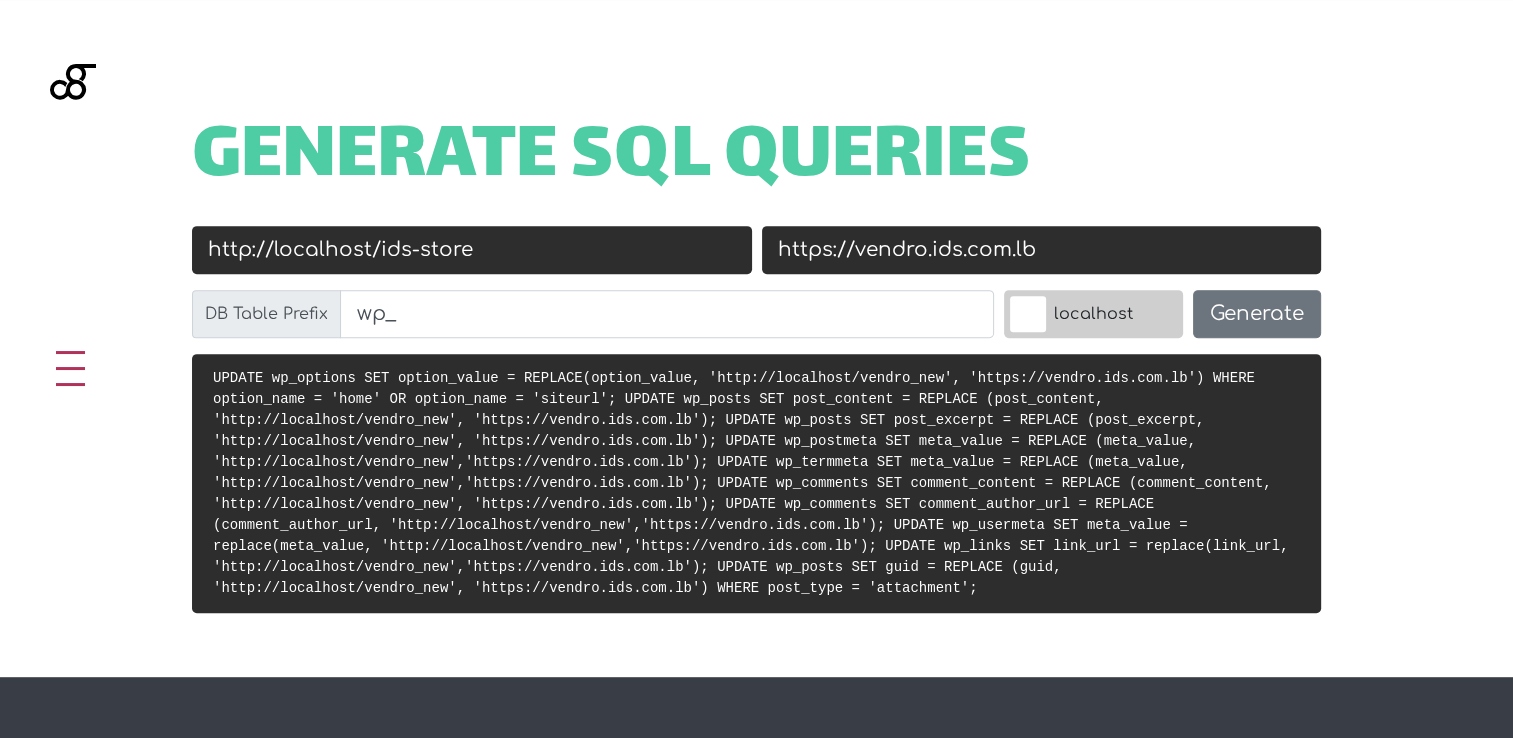 type on "http://localhost/ids-store" 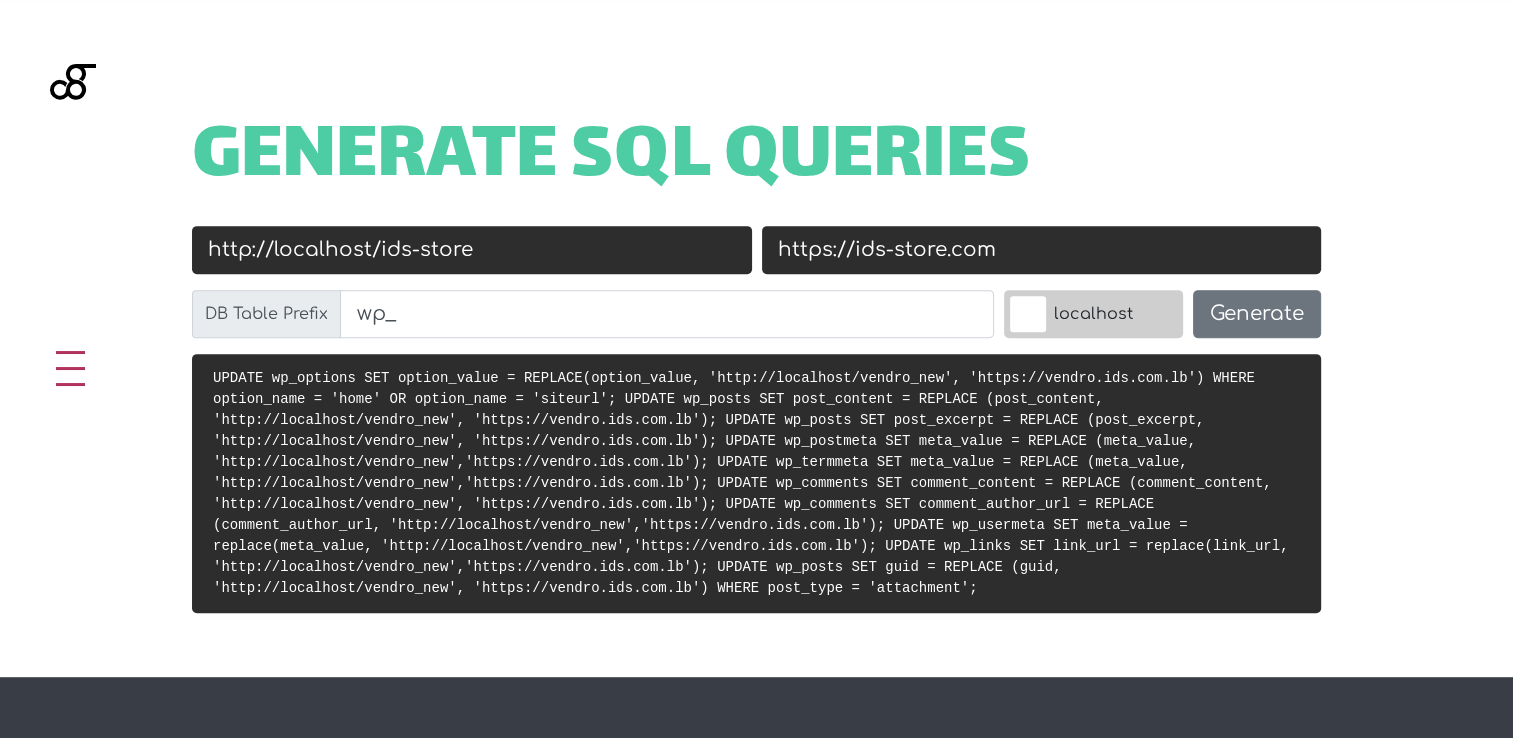 type on "https://ids-store.com" 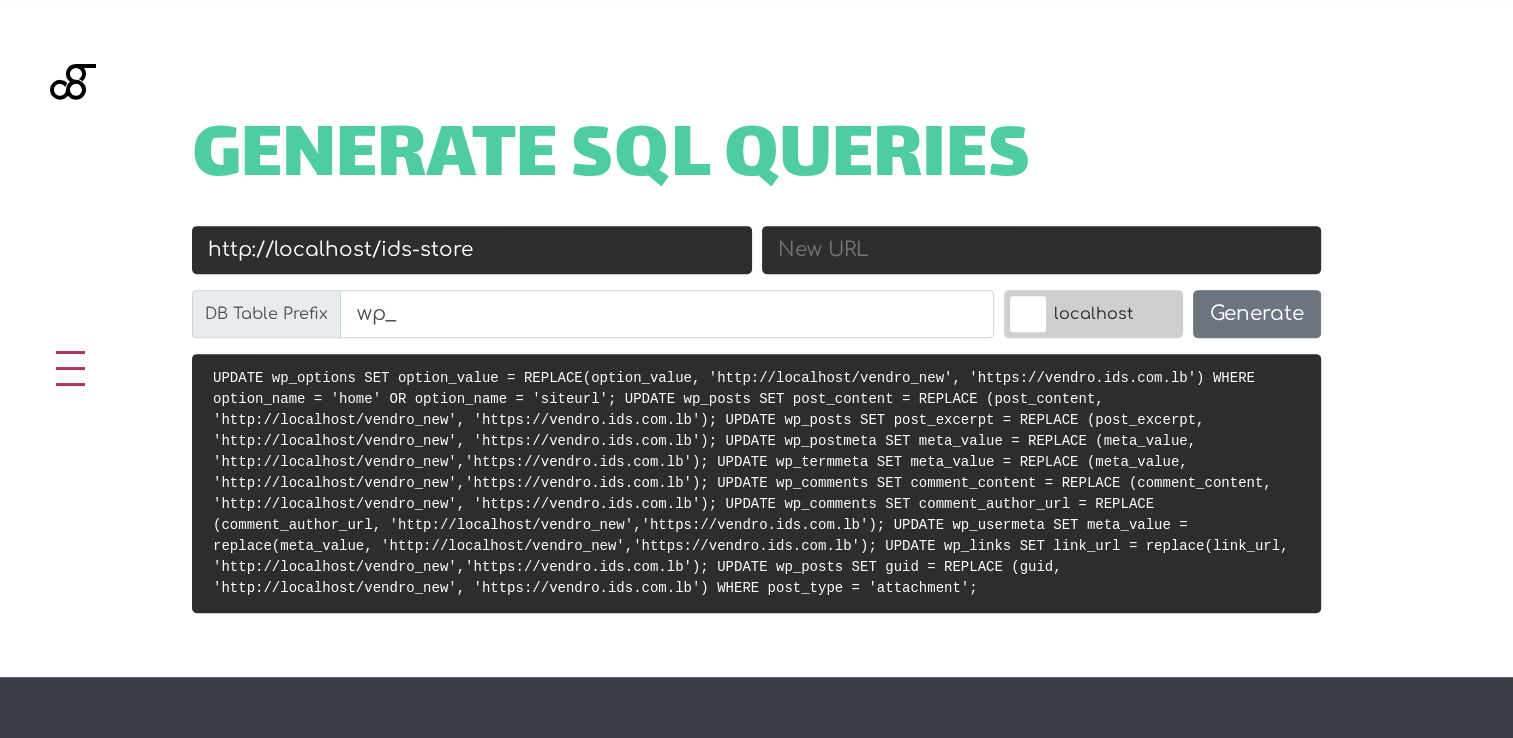 type 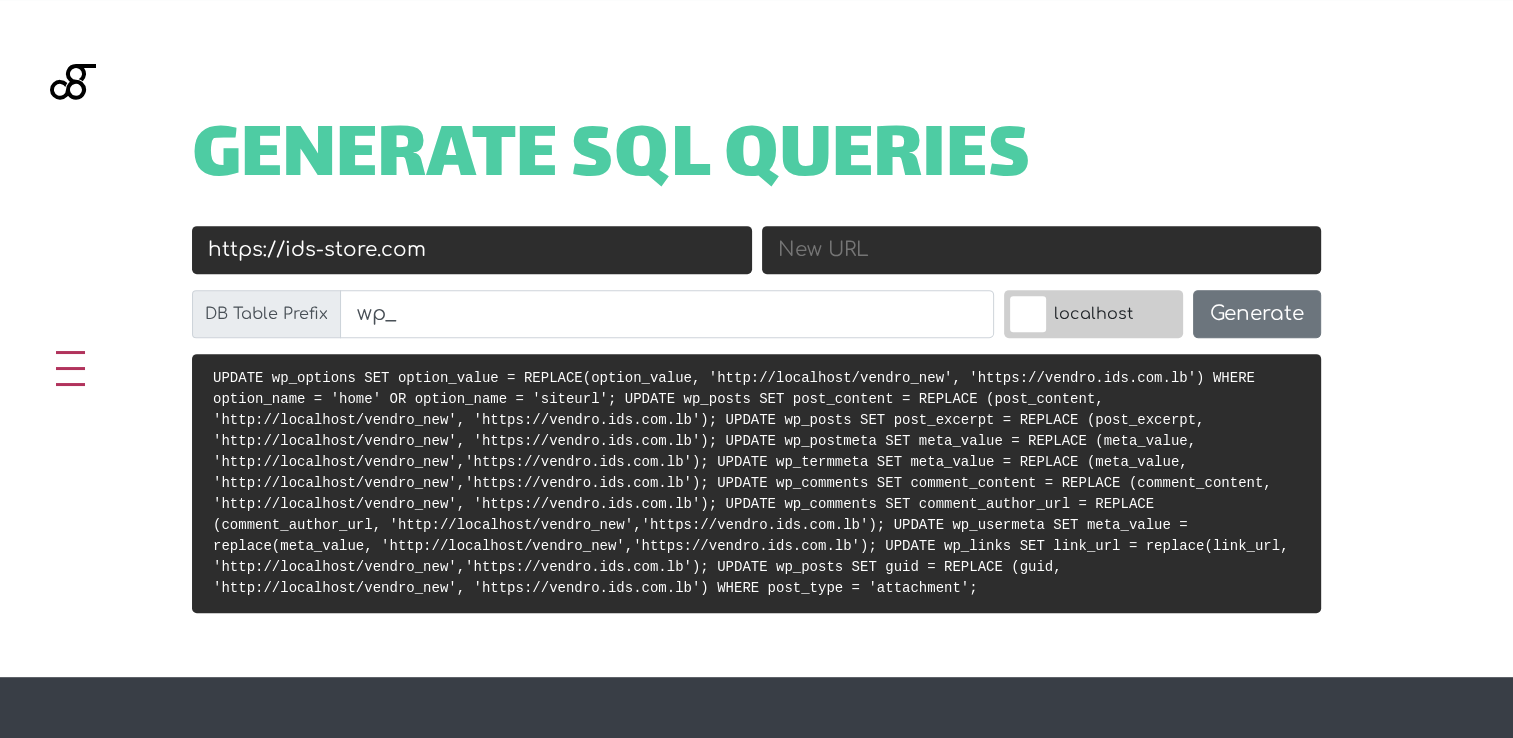drag, startPoint x: 471, startPoint y: 250, endPoint x: 196, endPoint y: 254, distance: 275.02908 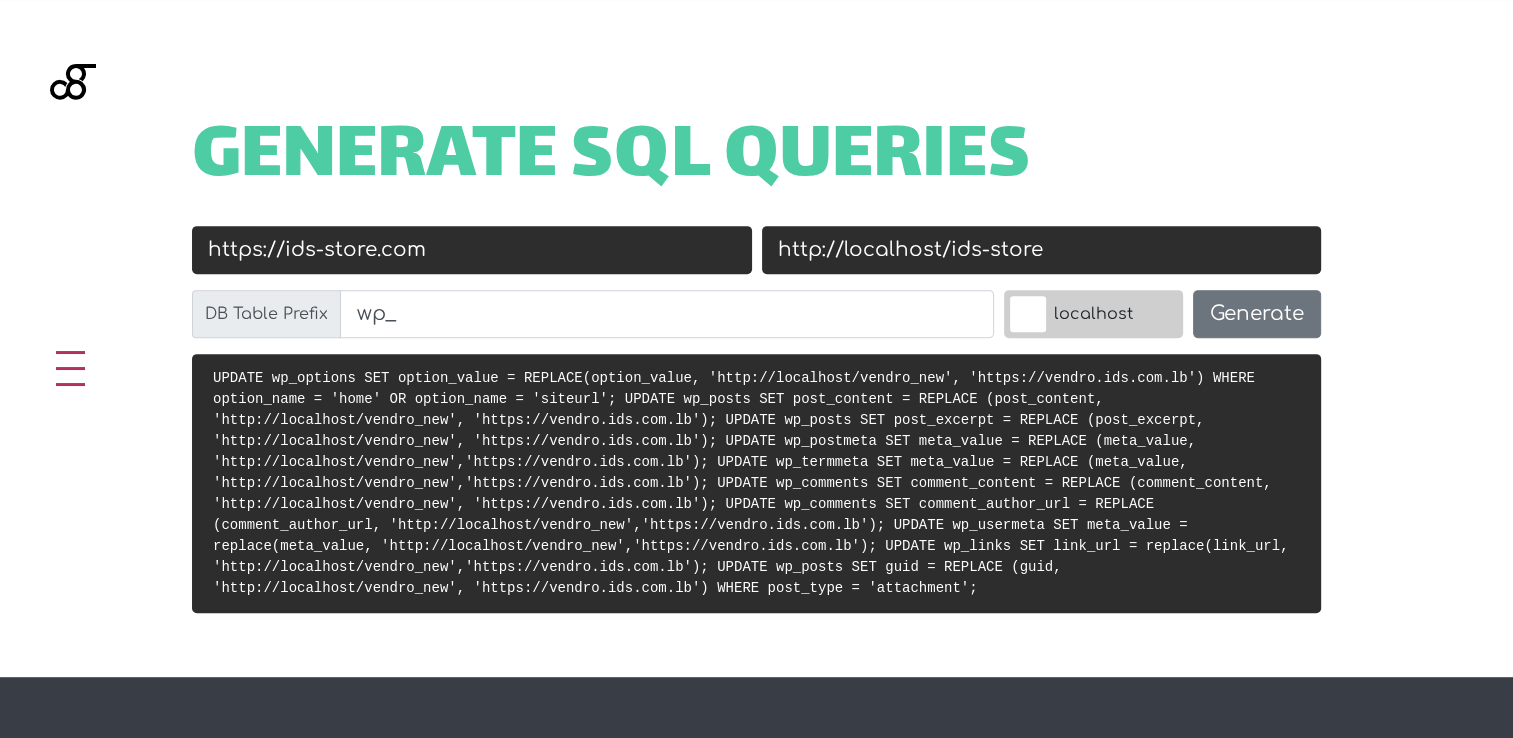 type on "http://localhost/ids-store" 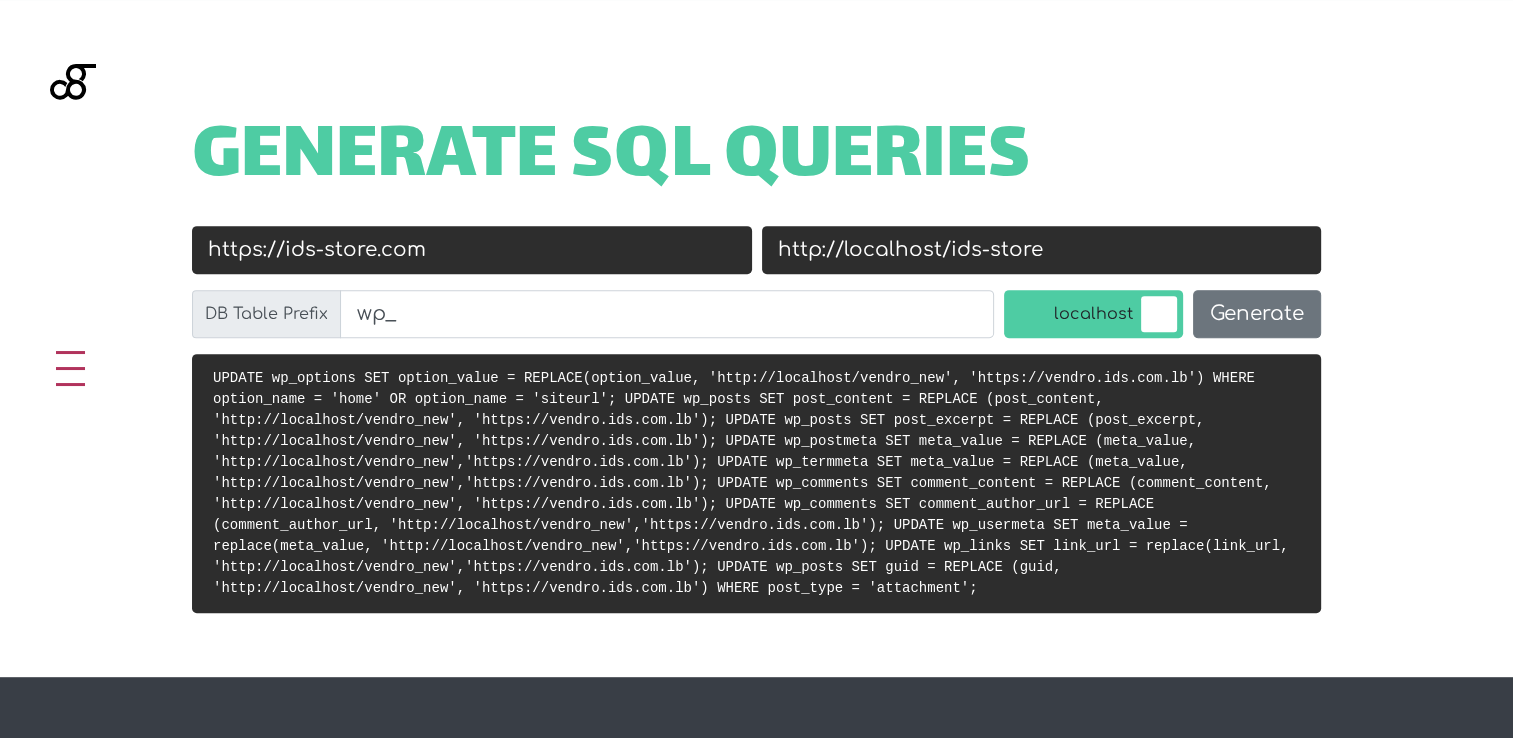 click on "https://ids-store.com" at bounding box center [472, 250] 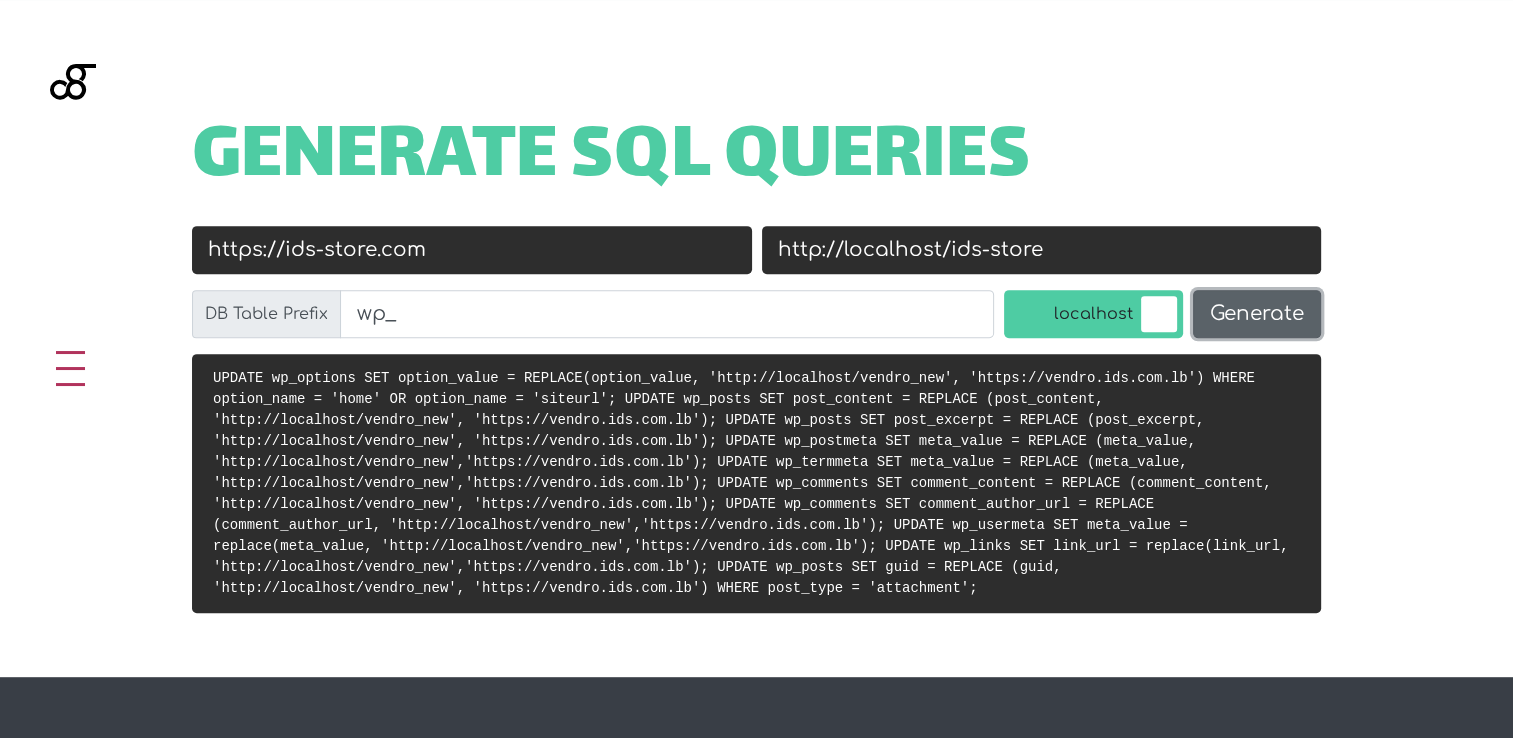 click on "Generate" at bounding box center (1257, 314) 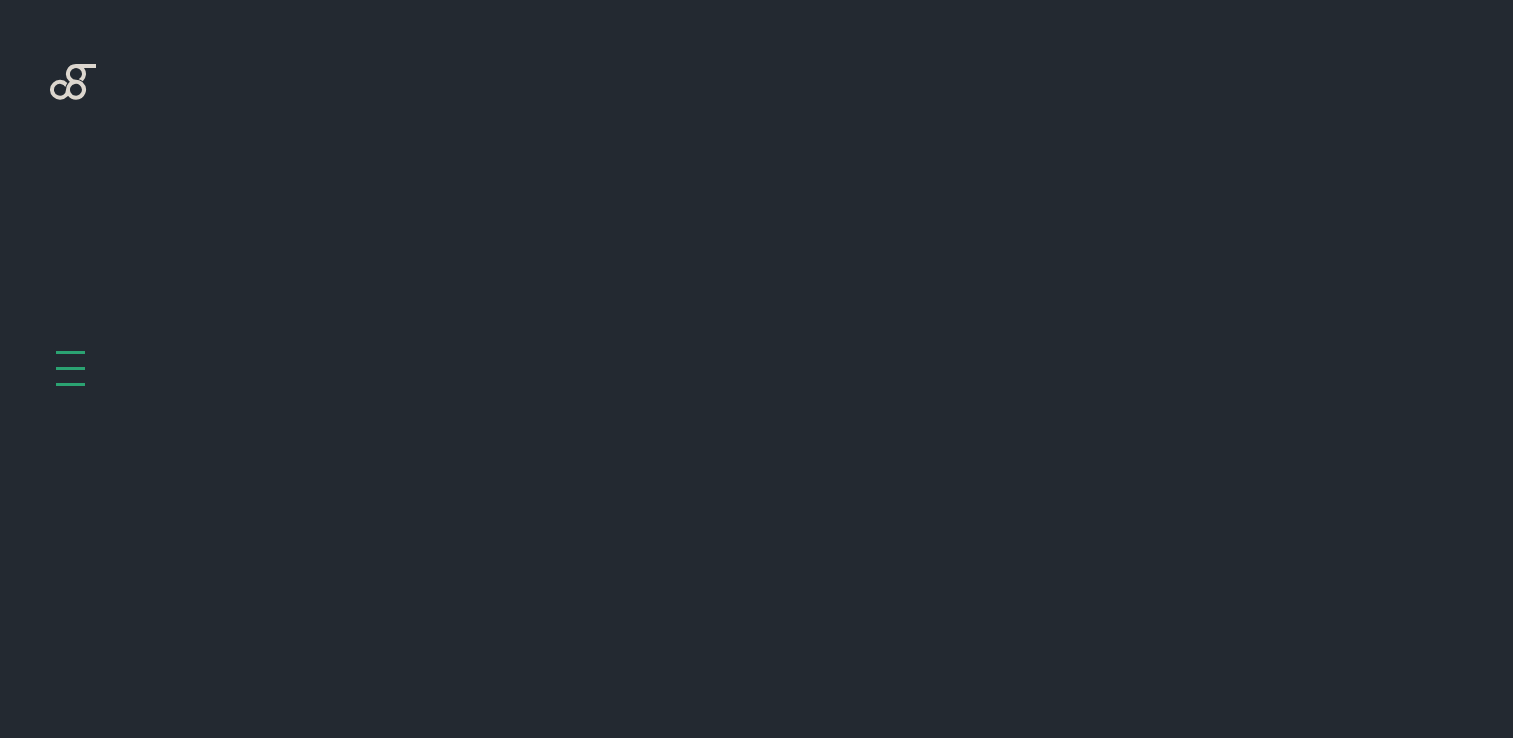scroll, scrollTop: 798, scrollLeft: 0, axis: vertical 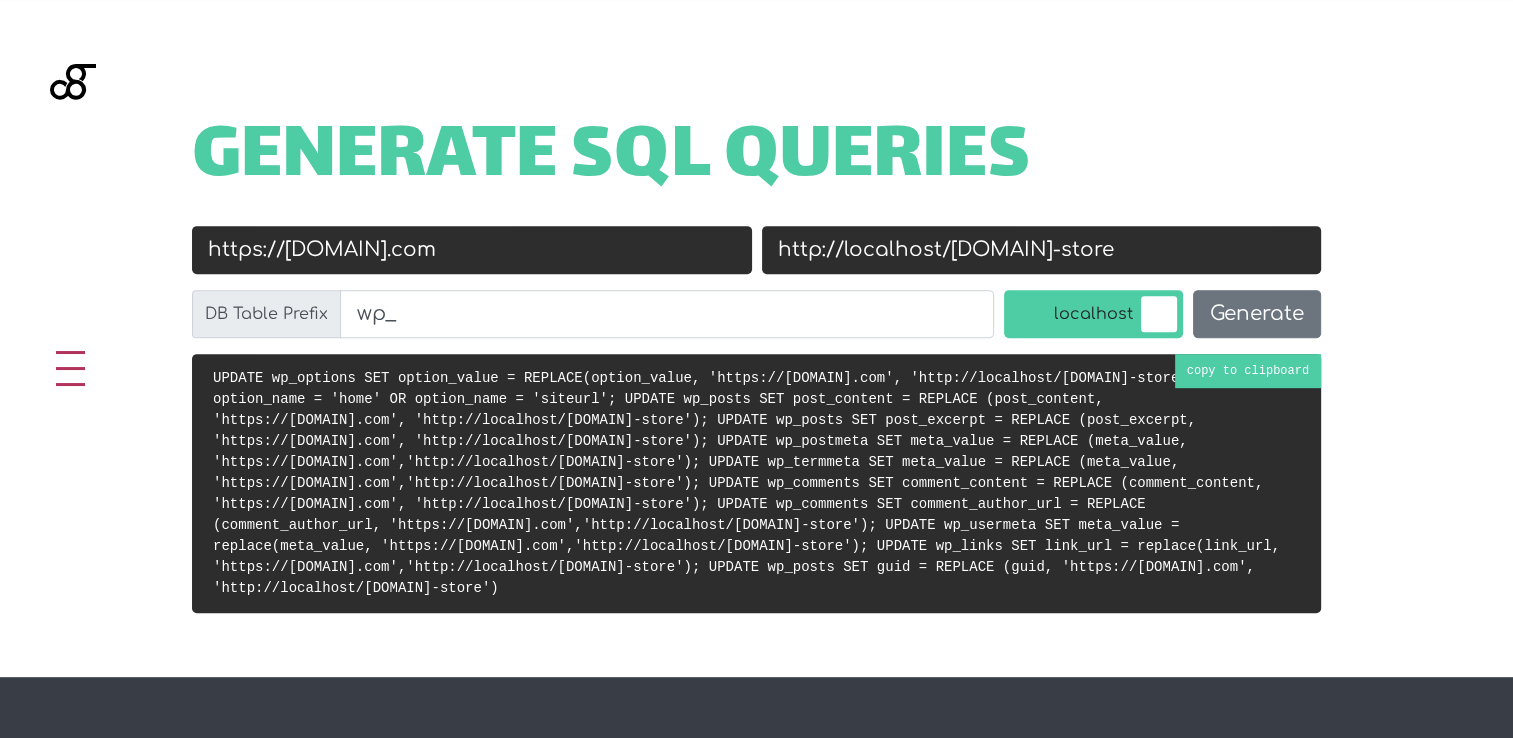 click at bounding box center [746, 483] 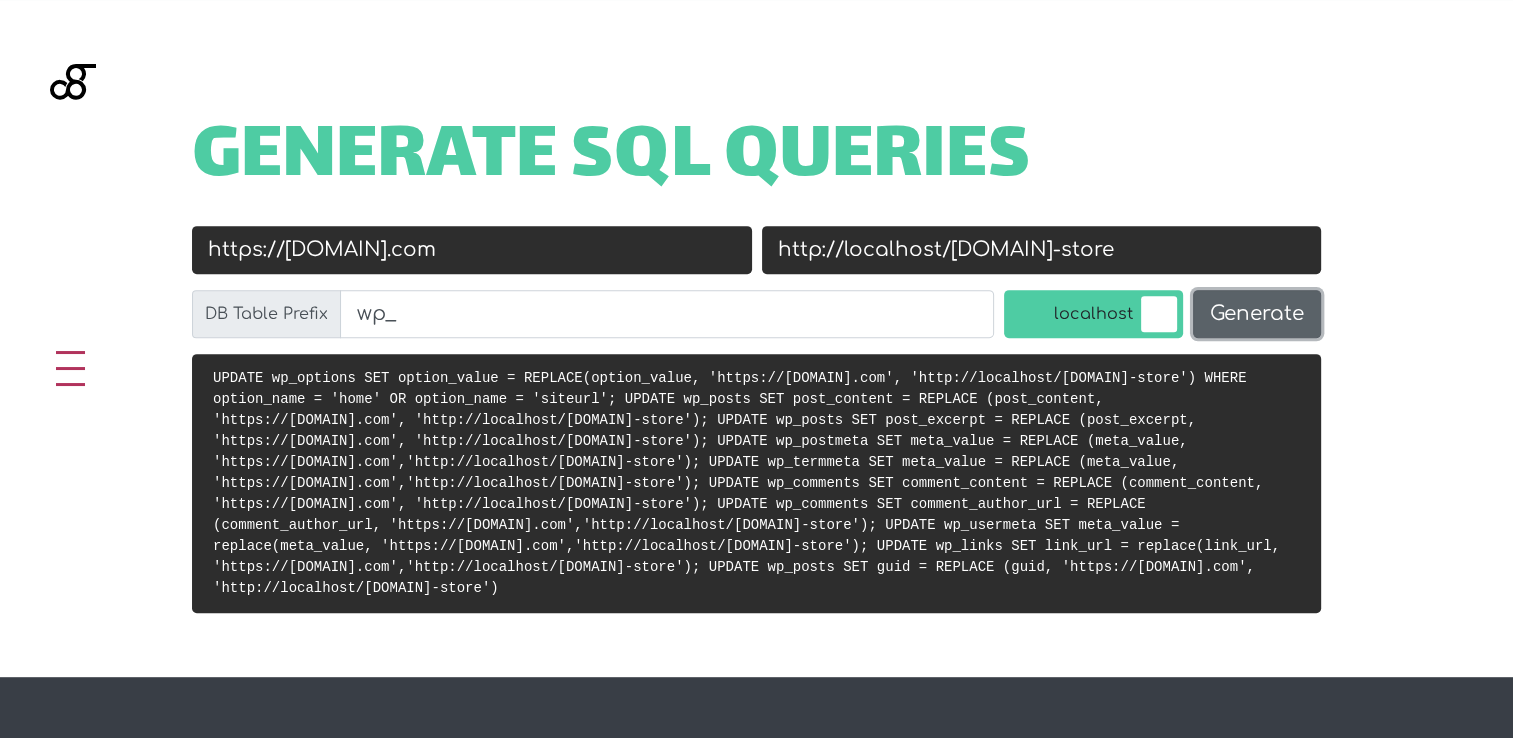click on "Generate" at bounding box center (1257, 314) 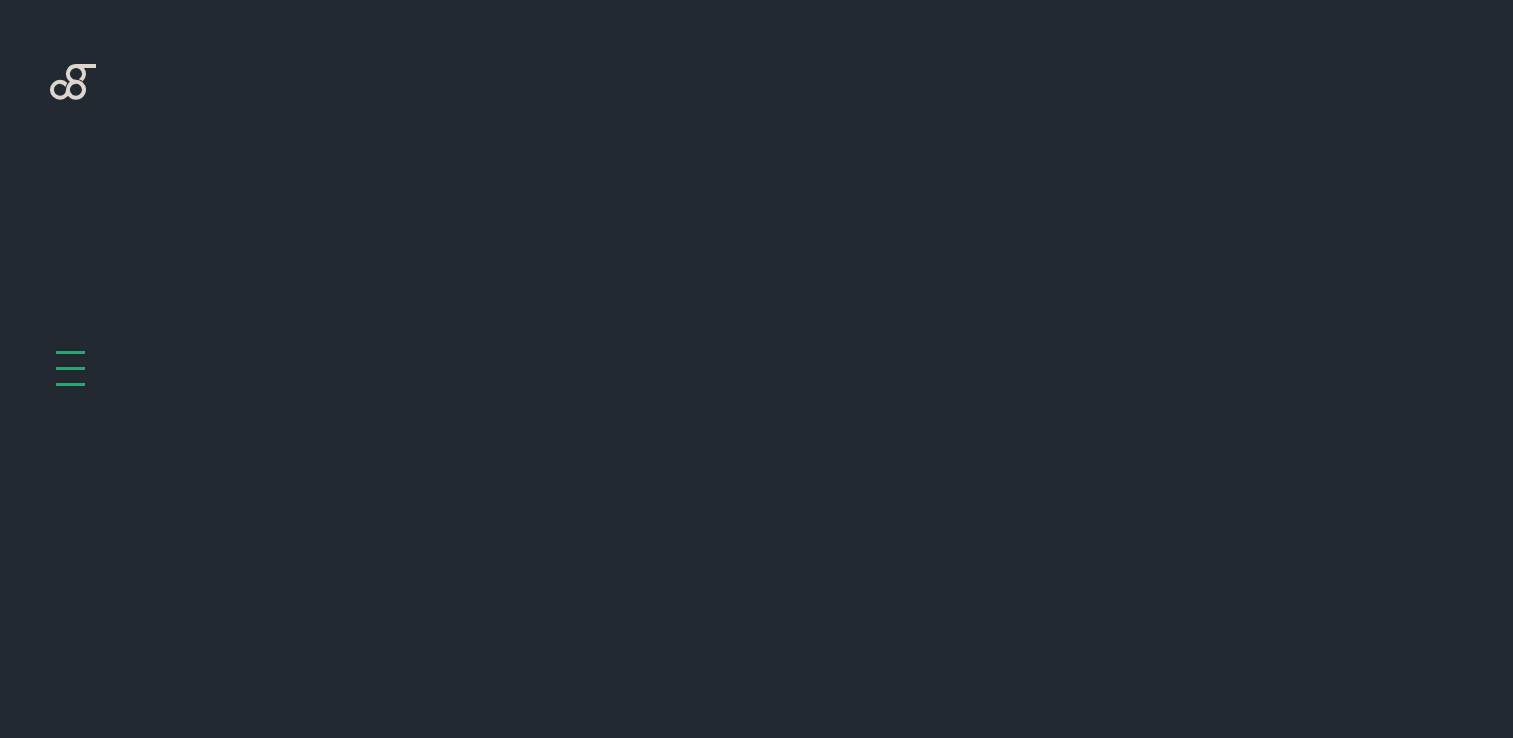 scroll, scrollTop: 798, scrollLeft: 0, axis: vertical 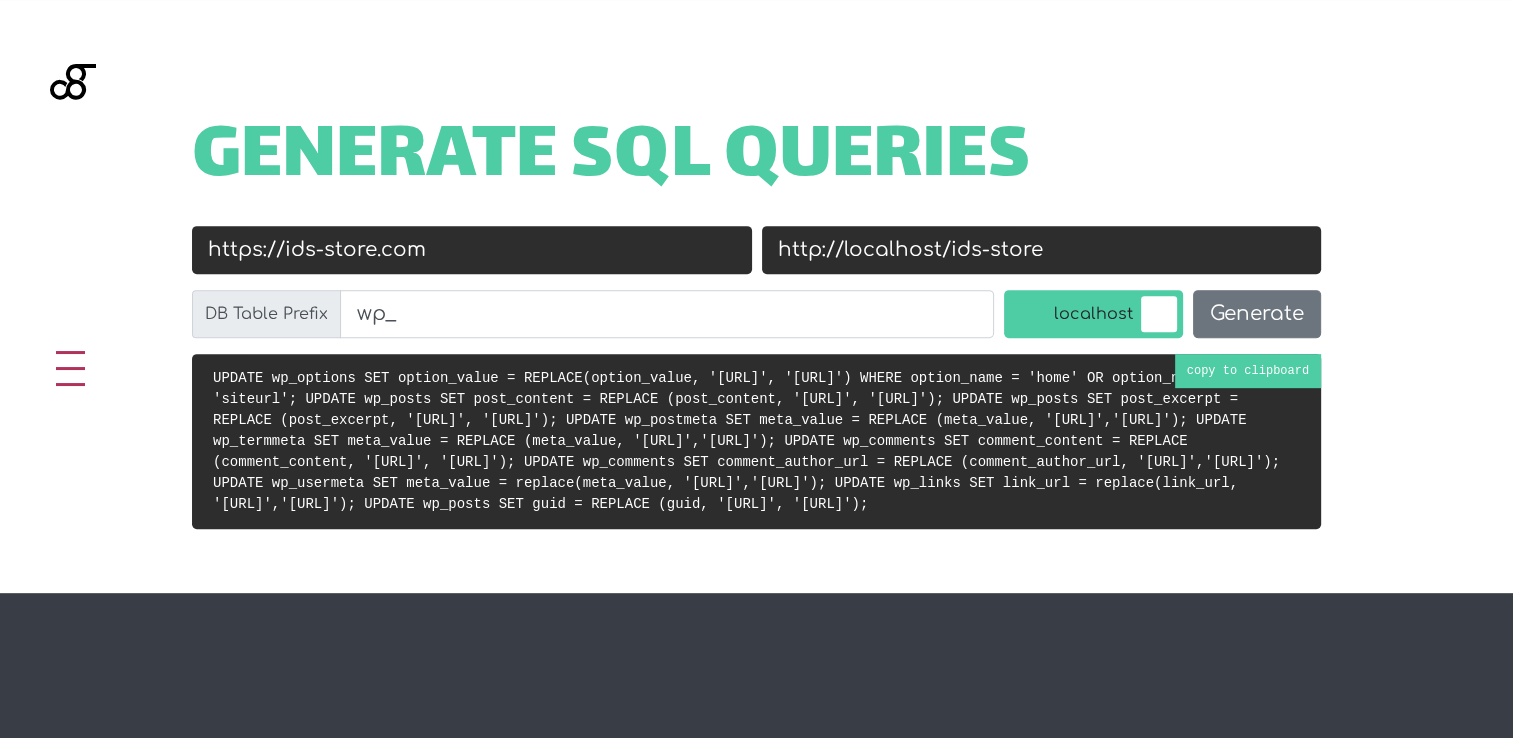 click at bounding box center (746, 441) 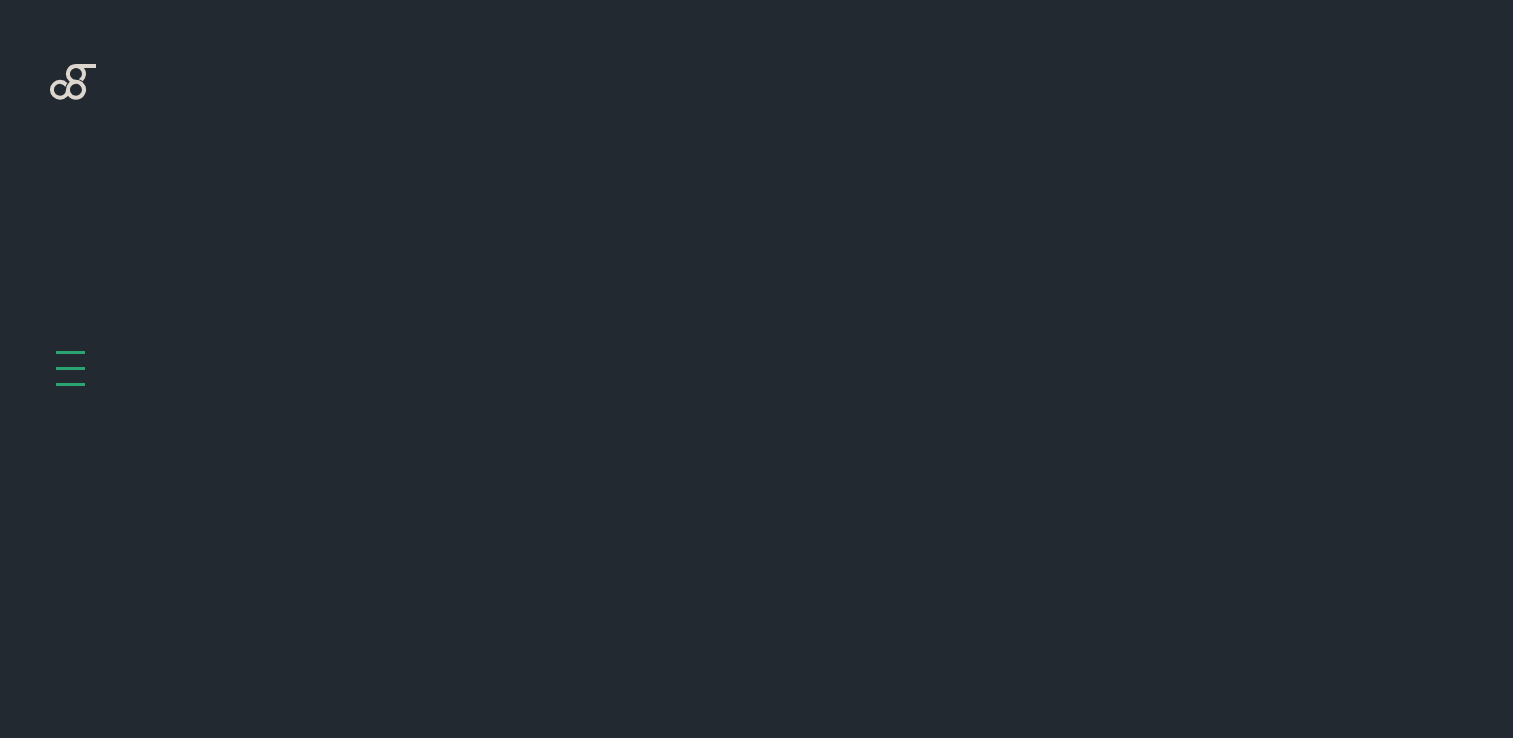 scroll, scrollTop: 798, scrollLeft: 0, axis: vertical 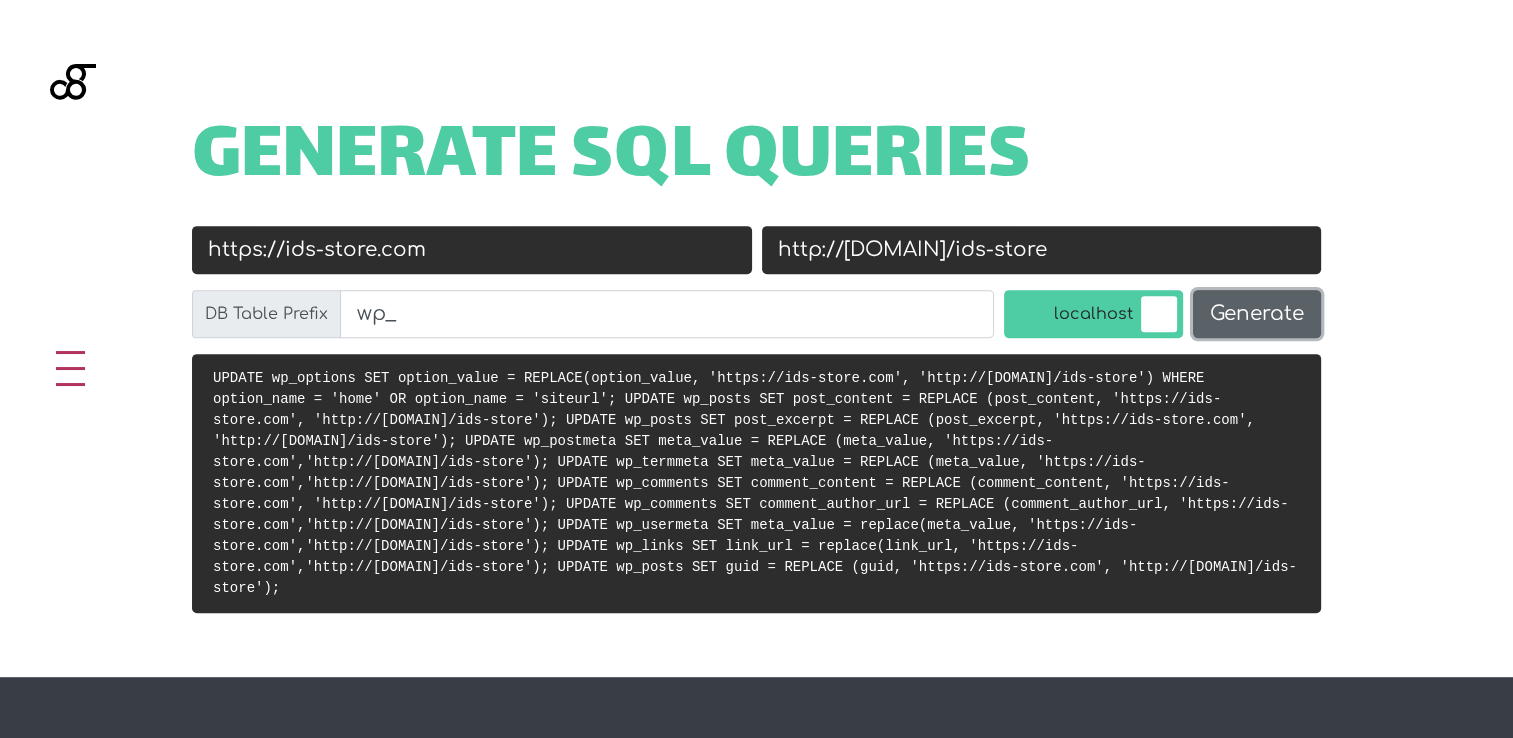 click on "Generate" at bounding box center (1257, 314) 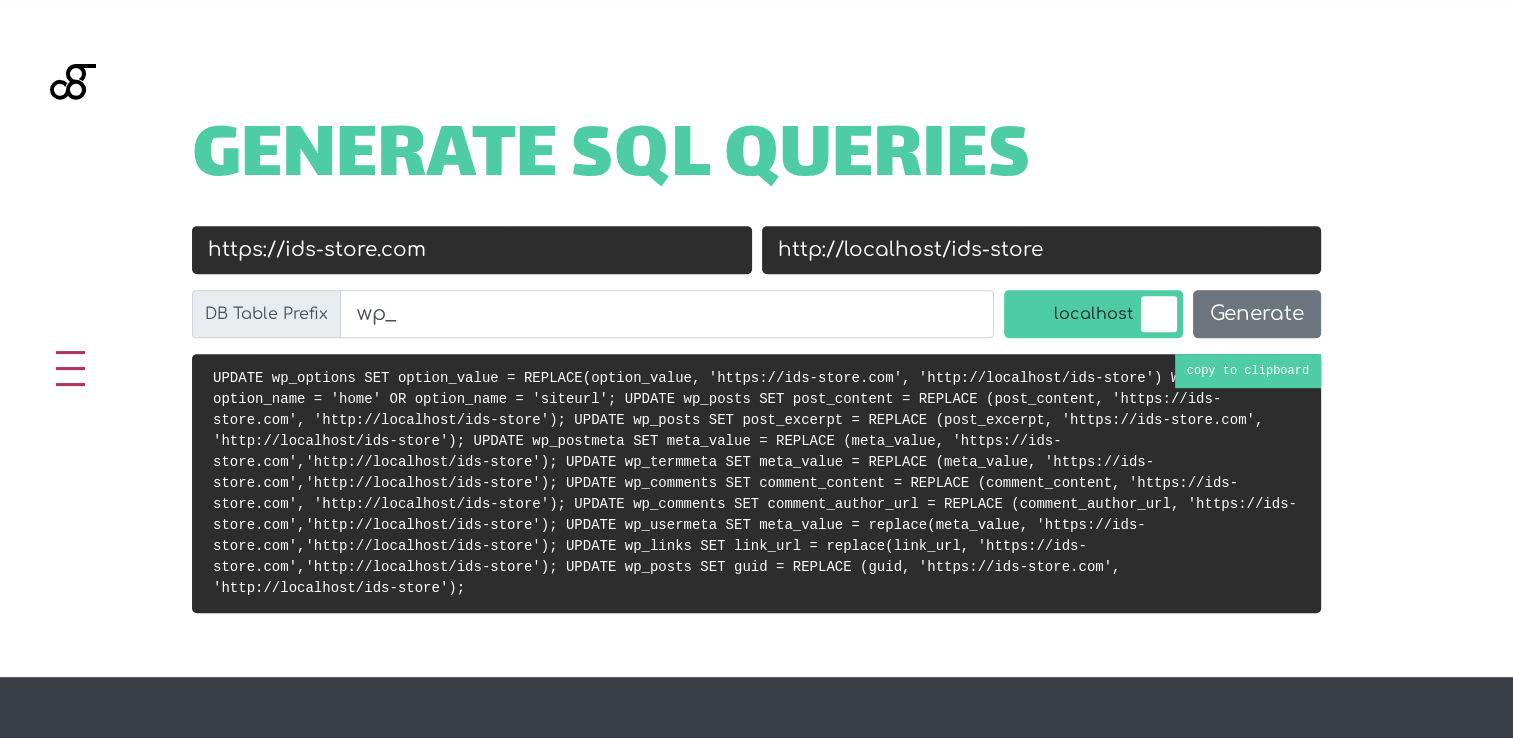 scroll, scrollTop: 798, scrollLeft: 0, axis: vertical 